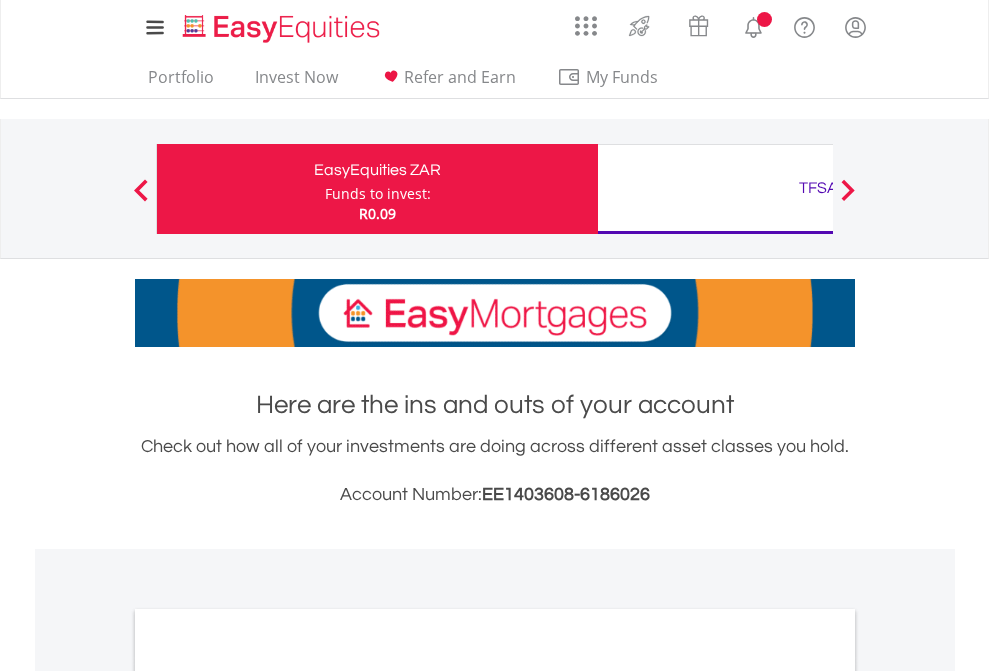 scroll, scrollTop: 0, scrollLeft: 0, axis: both 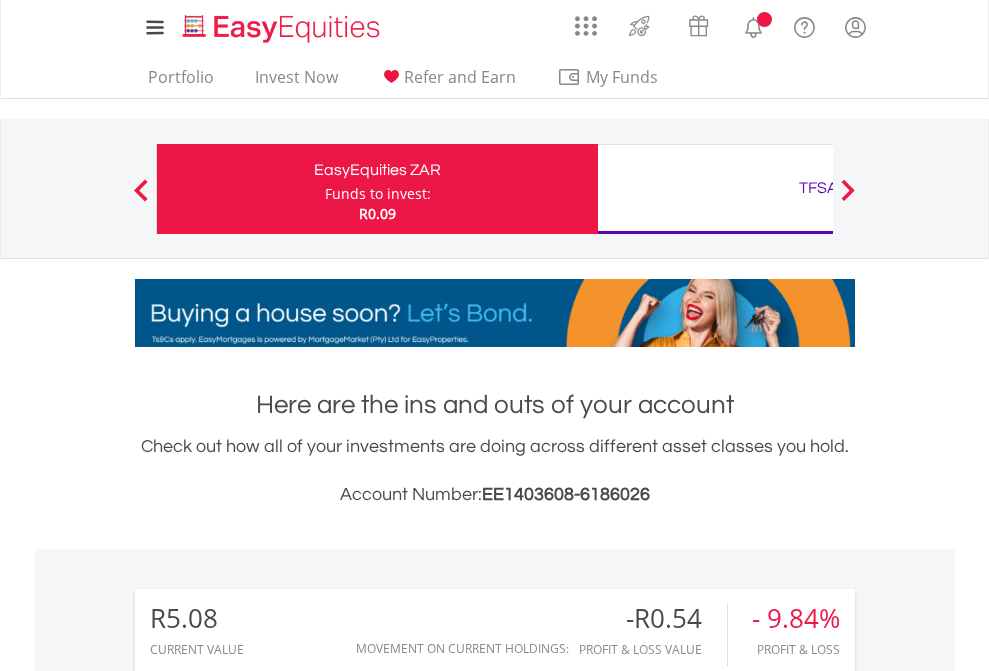 click on "Funds to invest:" at bounding box center (378, 194) 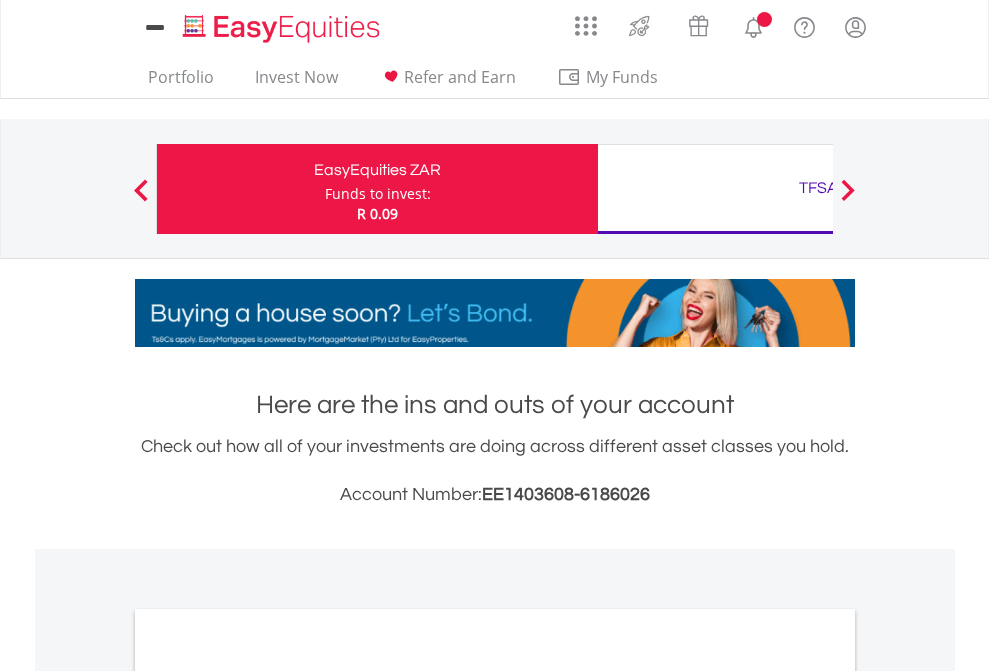 scroll, scrollTop: 0, scrollLeft: 0, axis: both 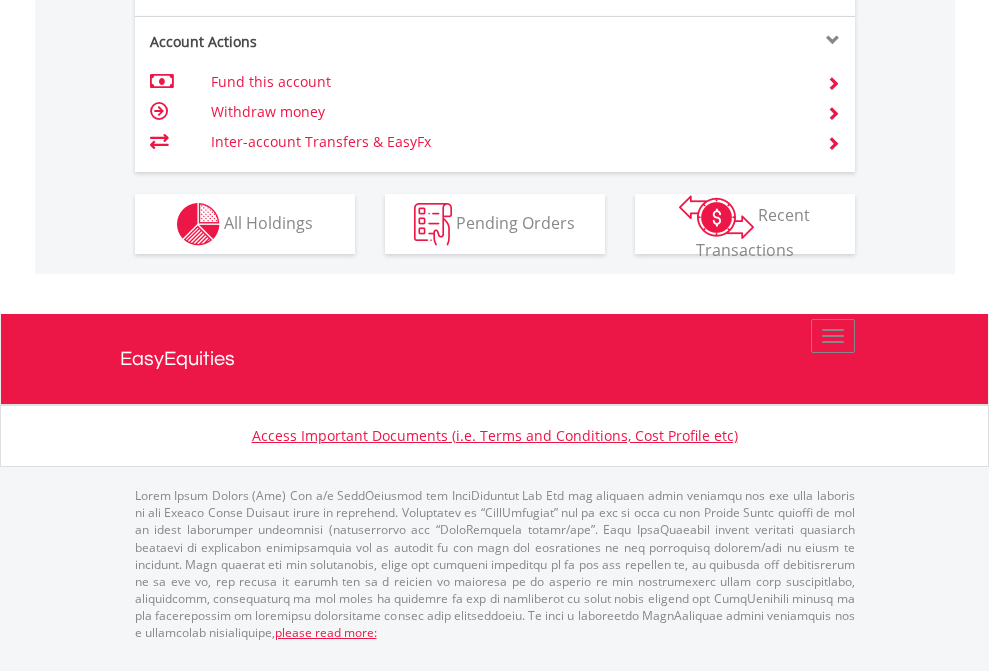 click on "Investment types" at bounding box center [706, -337] 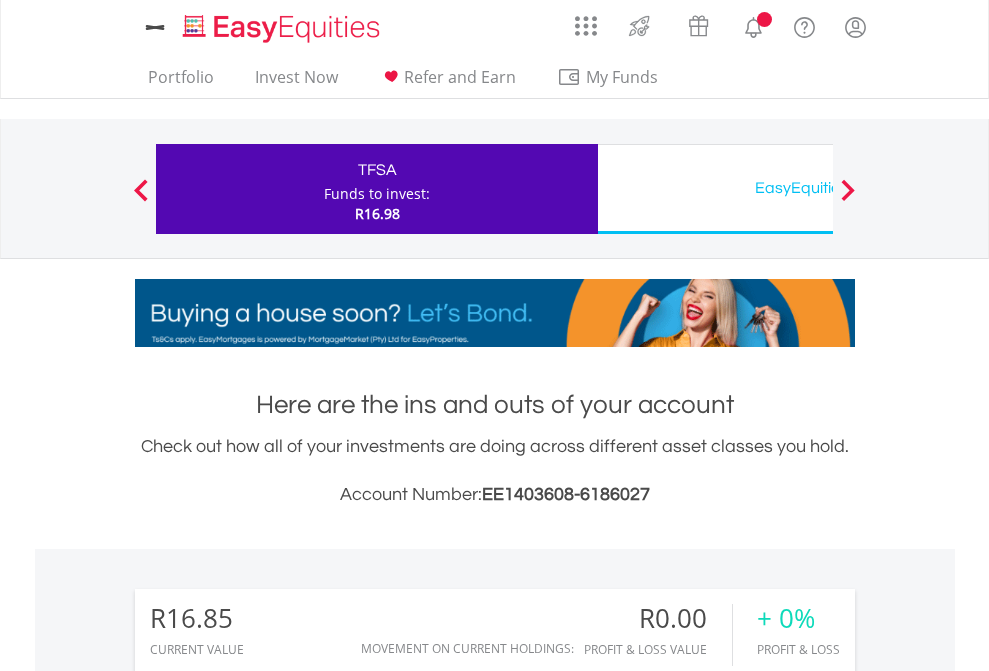 scroll, scrollTop: 0, scrollLeft: 0, axis: both 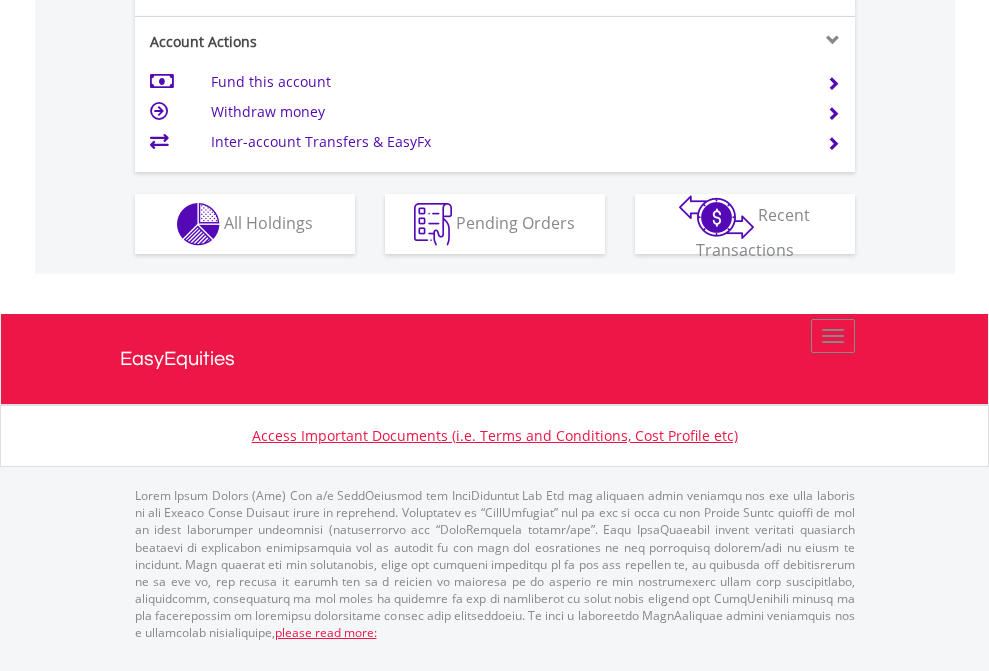 click on "Investment types" at bounding box center [706, -337] 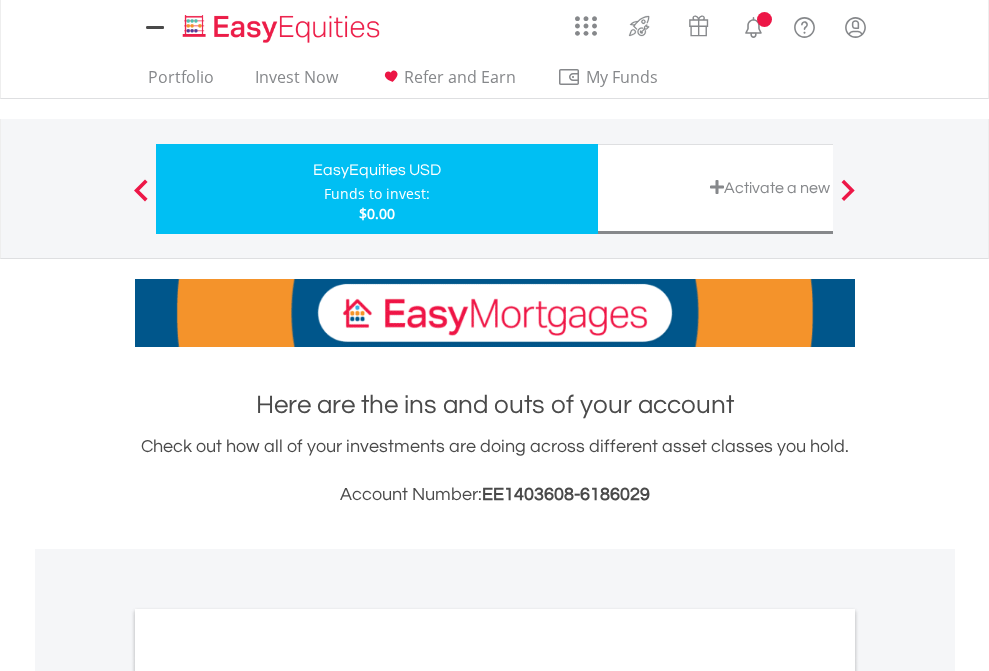 scroll, scrollTop: 0, scrollLeft: 0, axis: both 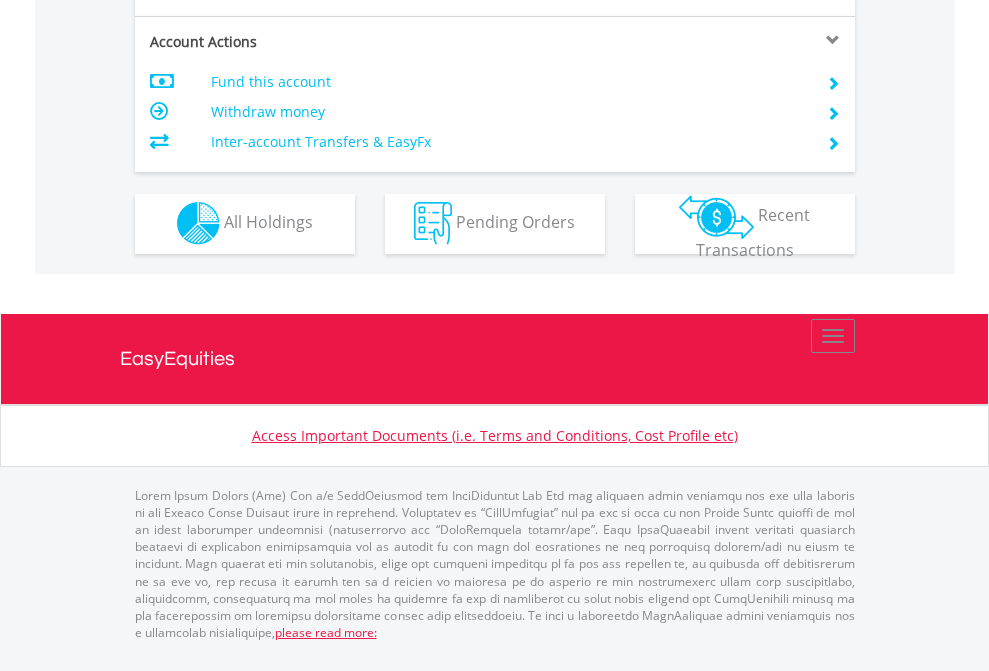click on "Investment types" at bounding box center (706, -353) 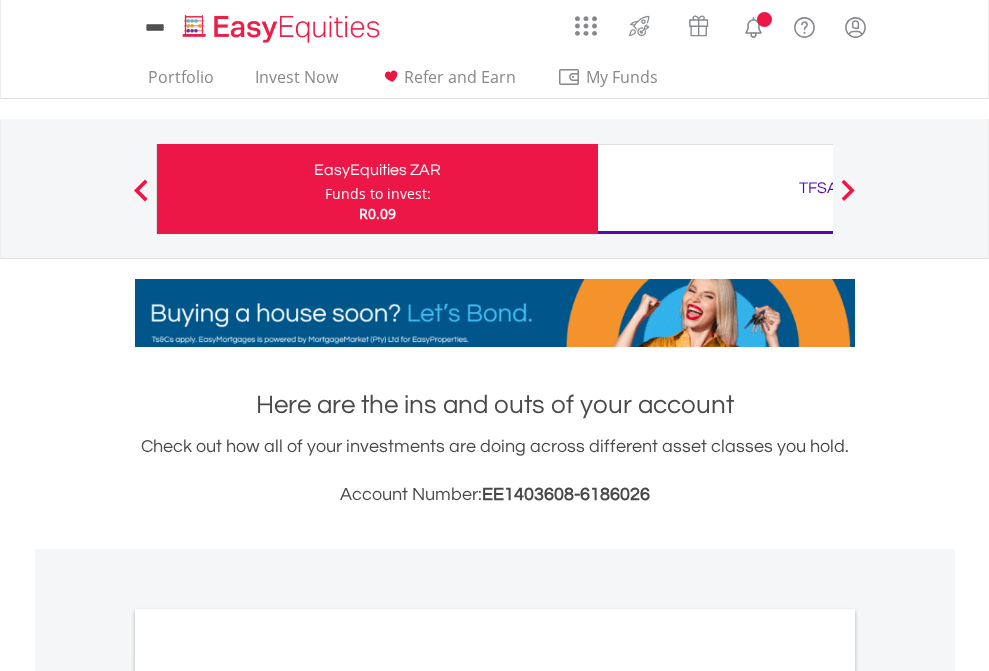 scroll, scrollTop: 0, scrollLeft: 0, axis: both 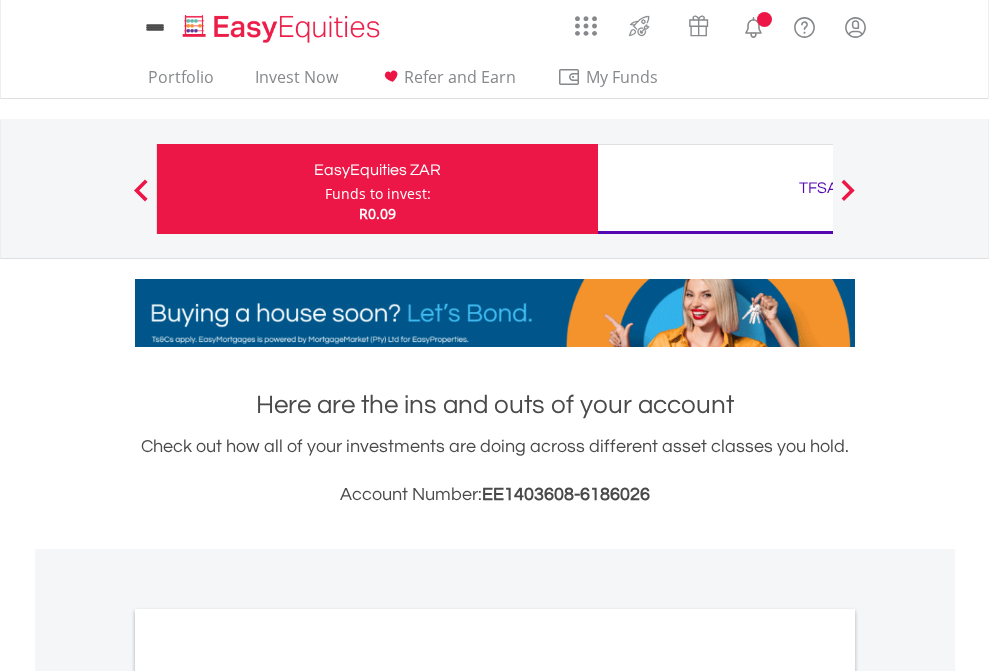 click on "All Holdings" at bounding box center [268, 1096] 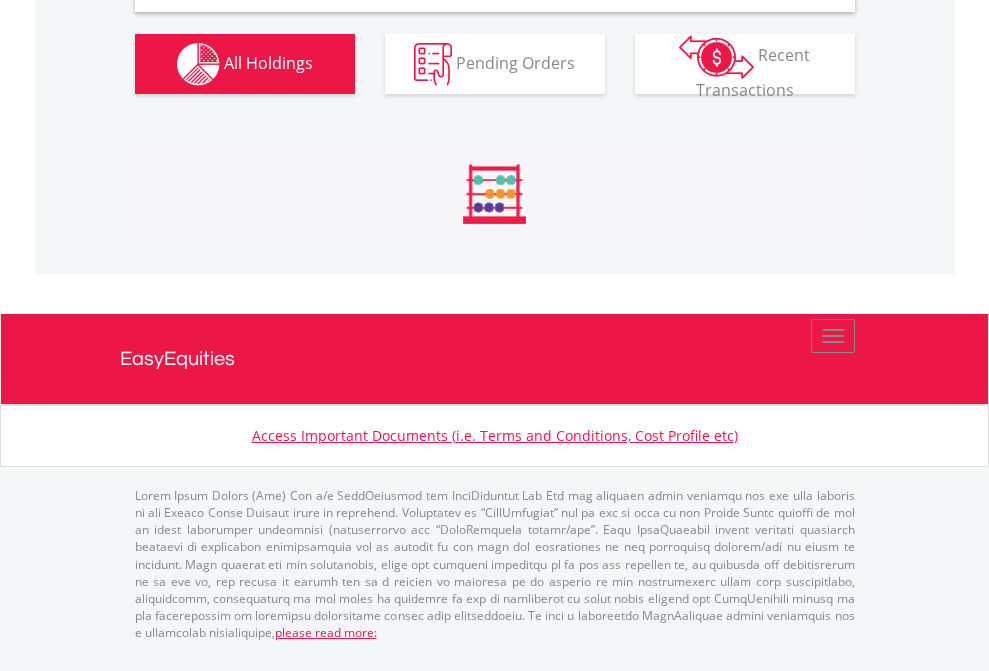 scroll, scrollTop: 1933, scrollLeft: 0, axis: vertical 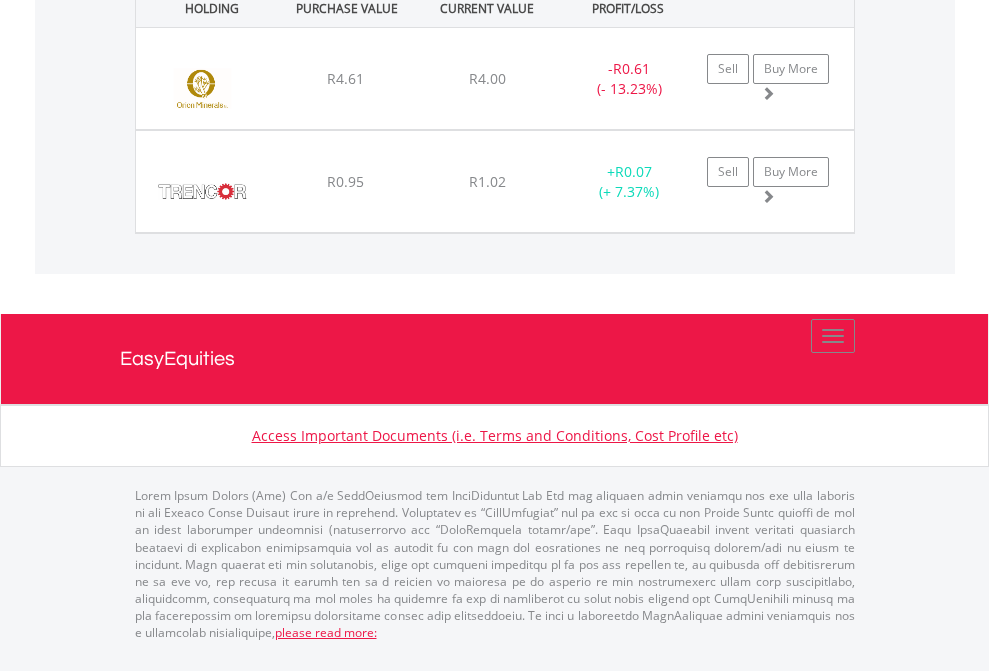 click on "TFSA" at bounding box center (818, -1071) 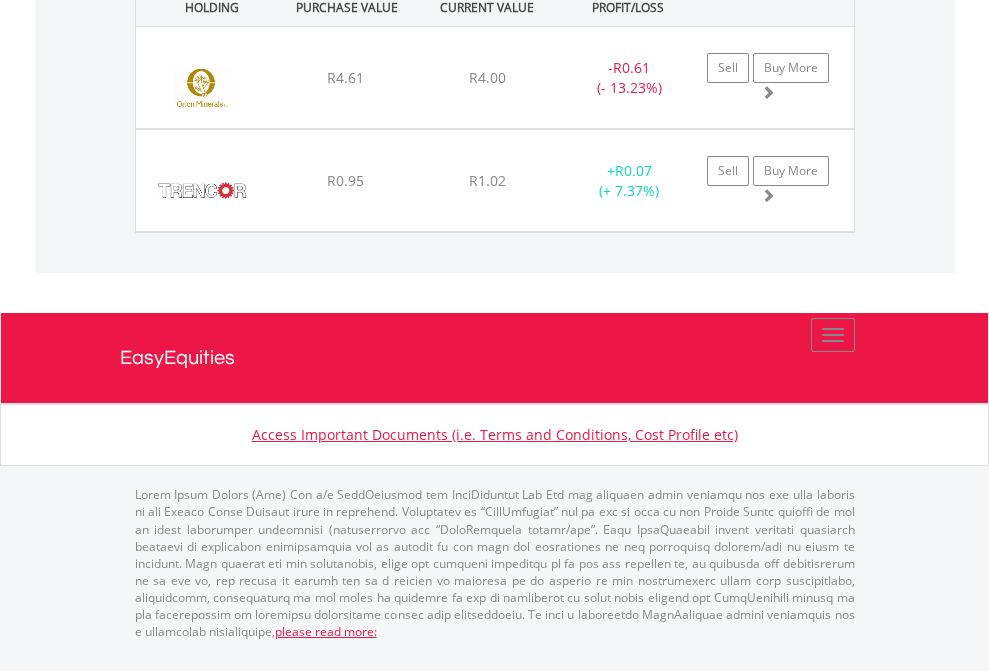 scroll, scrollTop: 144, scrollLeft: 0, axis: vertical 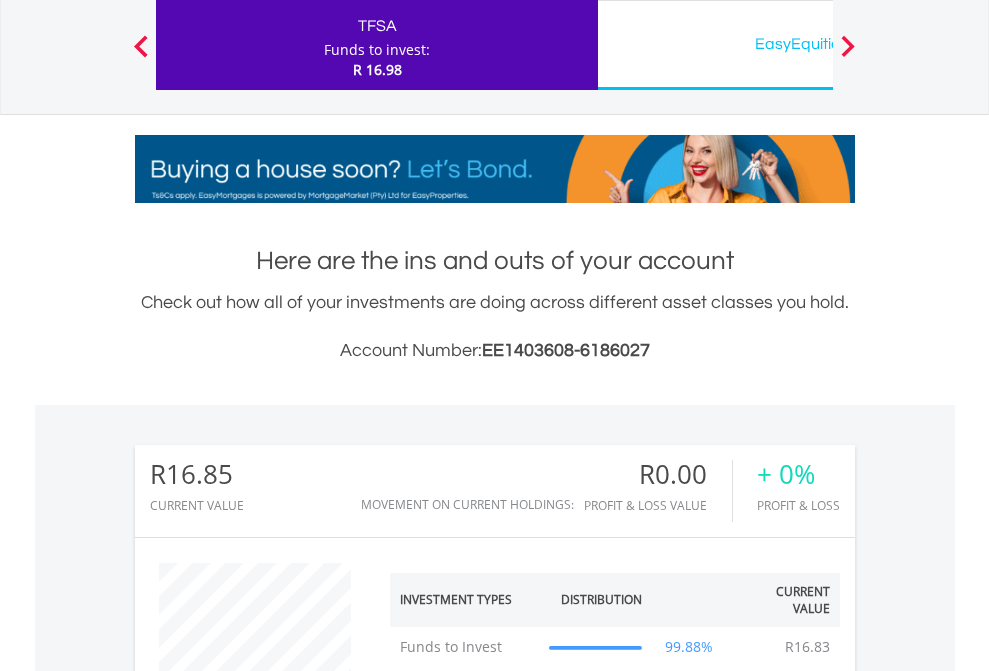 click on "EasyEquities USD" at bounding box center [818, 44] 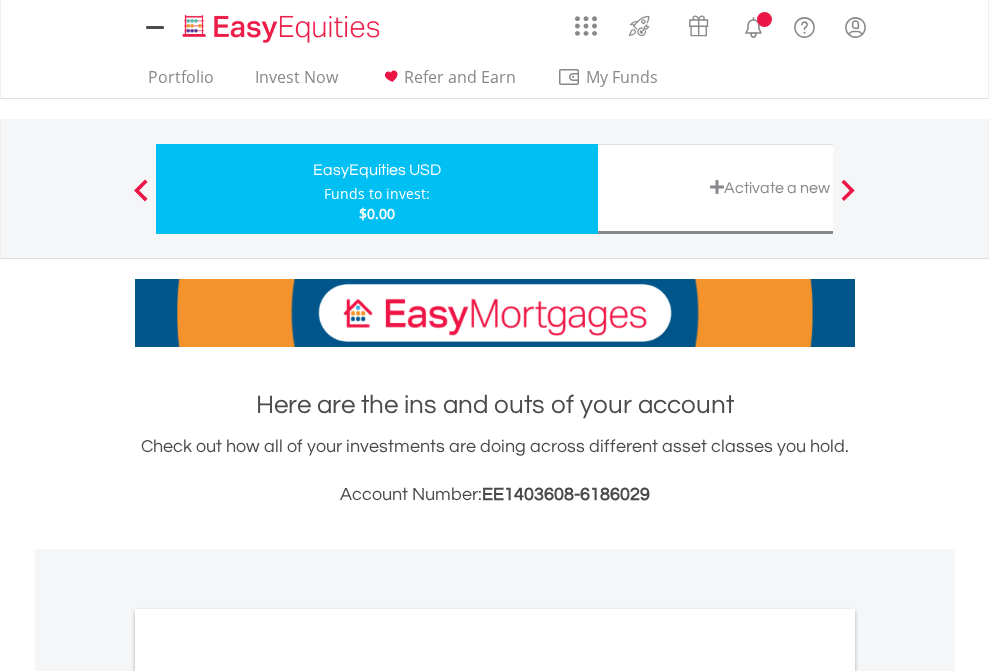 scroll, scrollTop: 0, scrollLeft: 0, axis: both 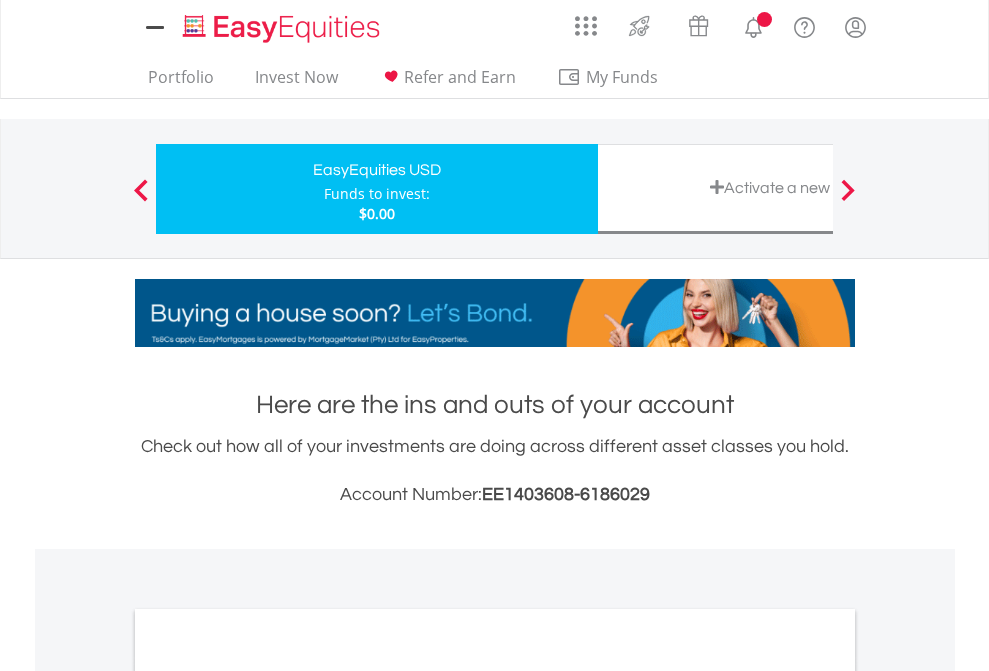 click on "All Holdings" at bounding box center [268, 1096] 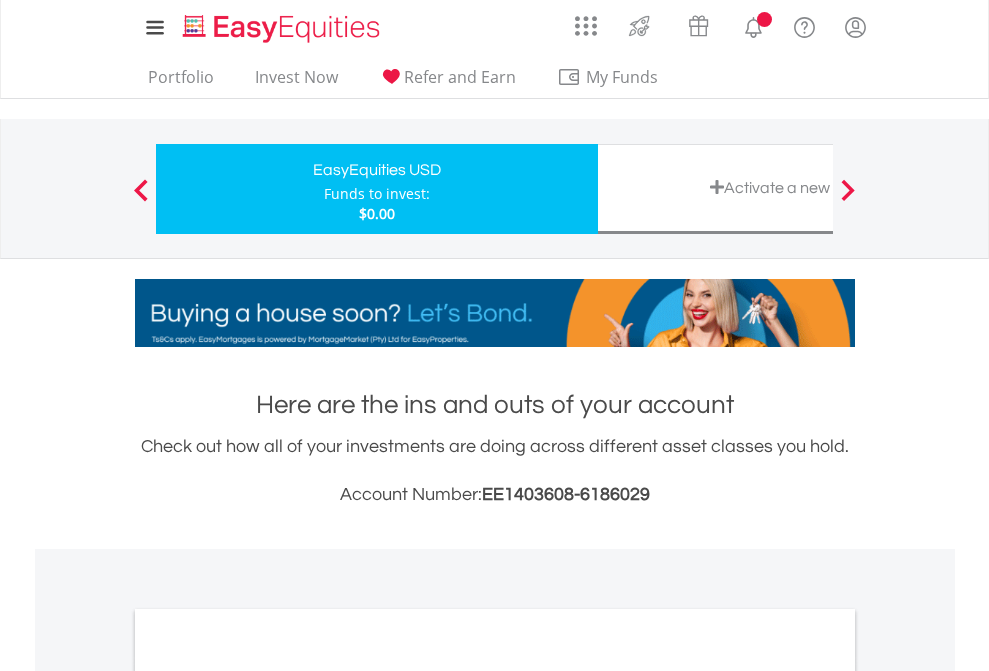 scroll, scrollTop: 1202, scrollLeft: 0, axis: vertical 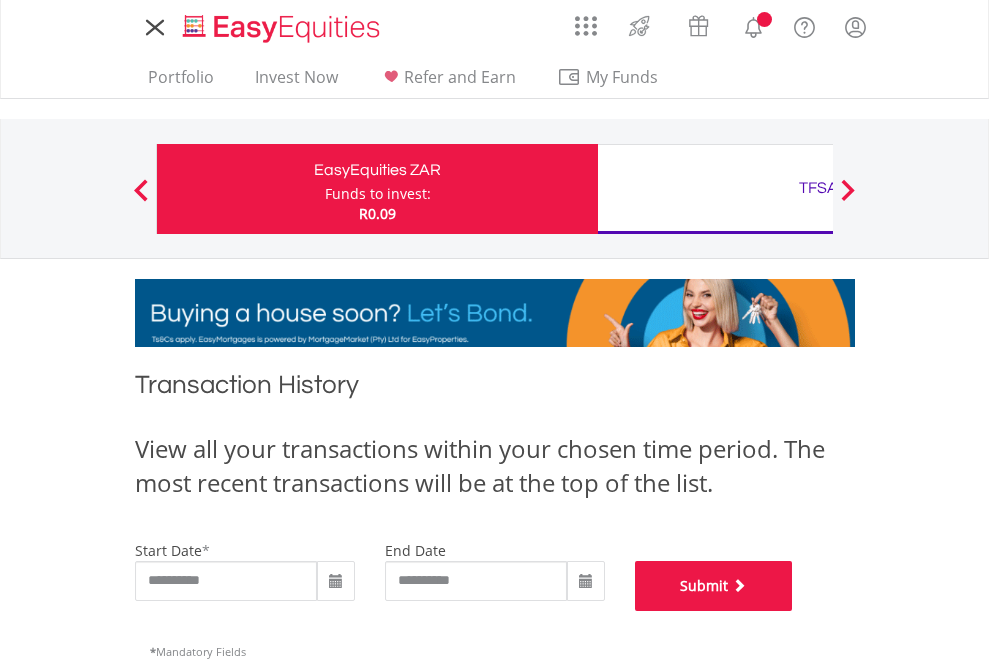 click on "Submit" at bounding box center (714, 586) 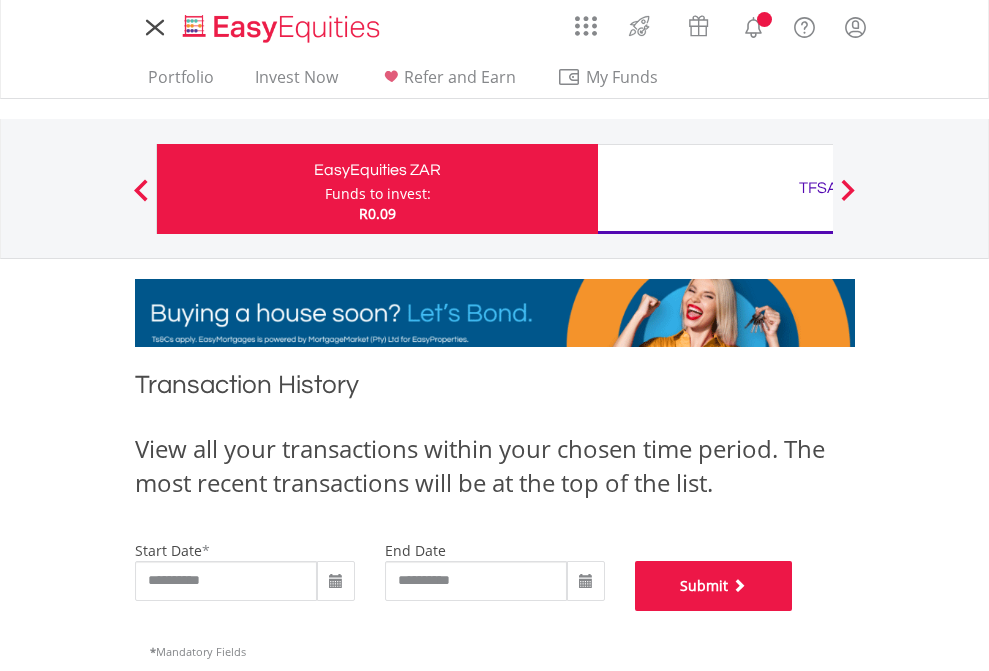 scroll, scrollTop: 811, scrollLeft: 0, axis: vertical 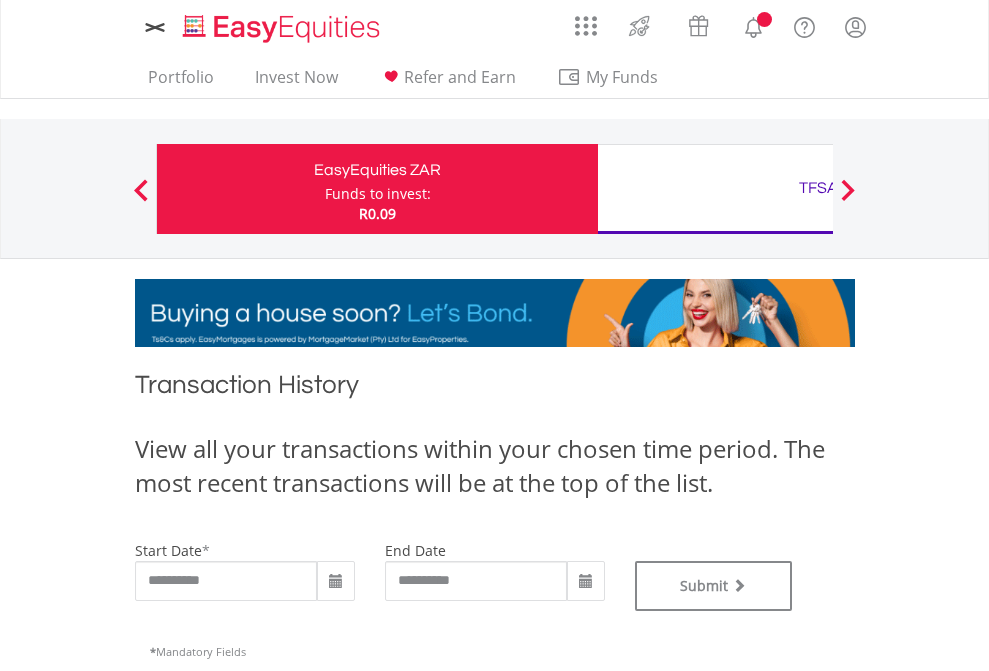 click on "TFSA" at bounding box center (818, 188) 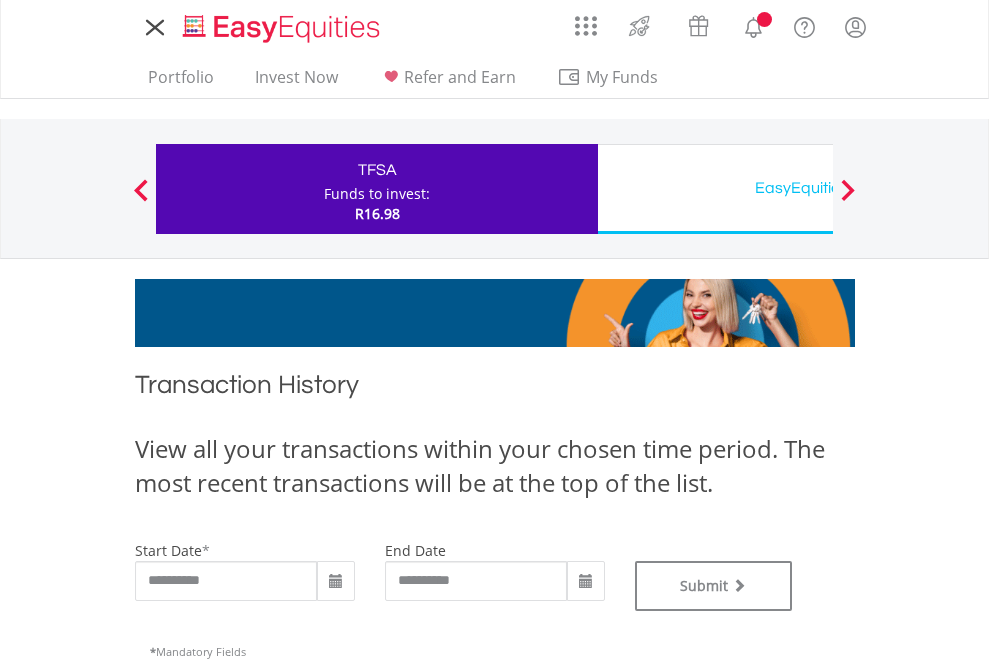 scroll, scrollTop: 0, scrollLeft: 0, axis: both 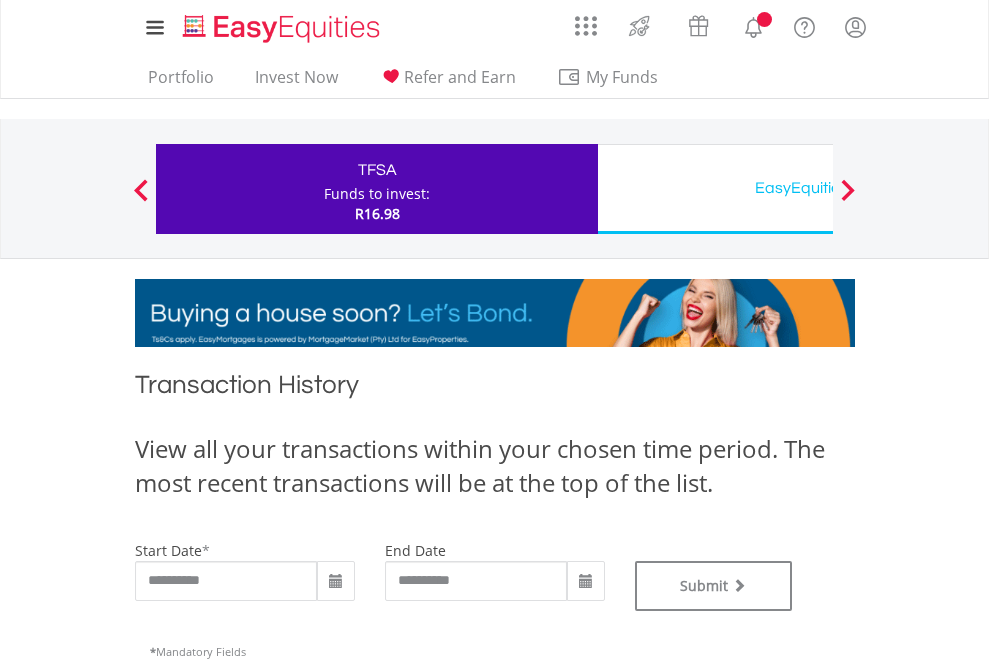 type on "**********" 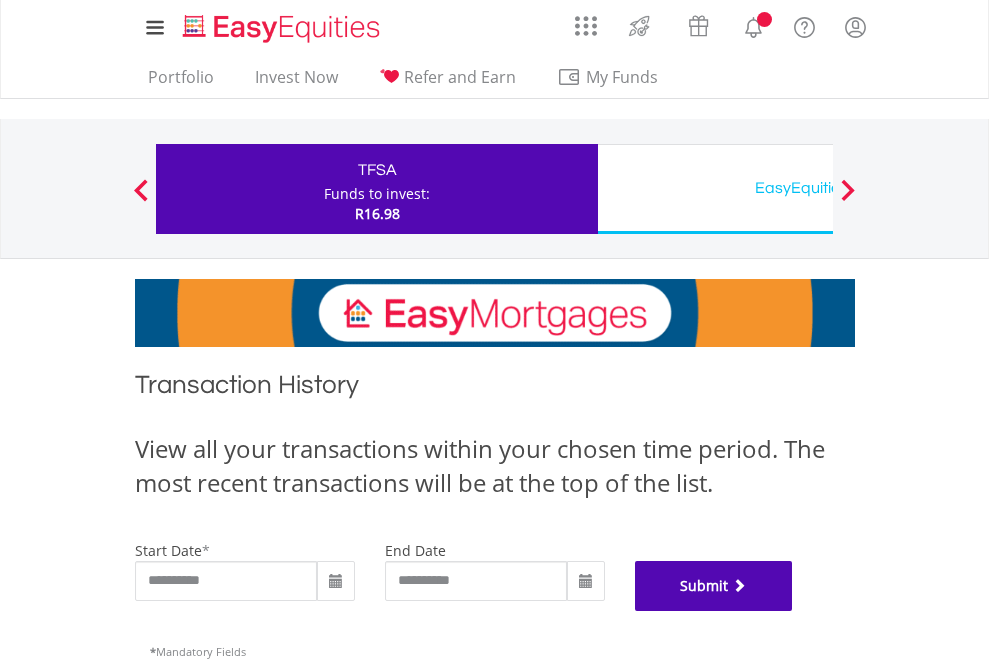 click on "Submit" at bounding box center (714, 586) 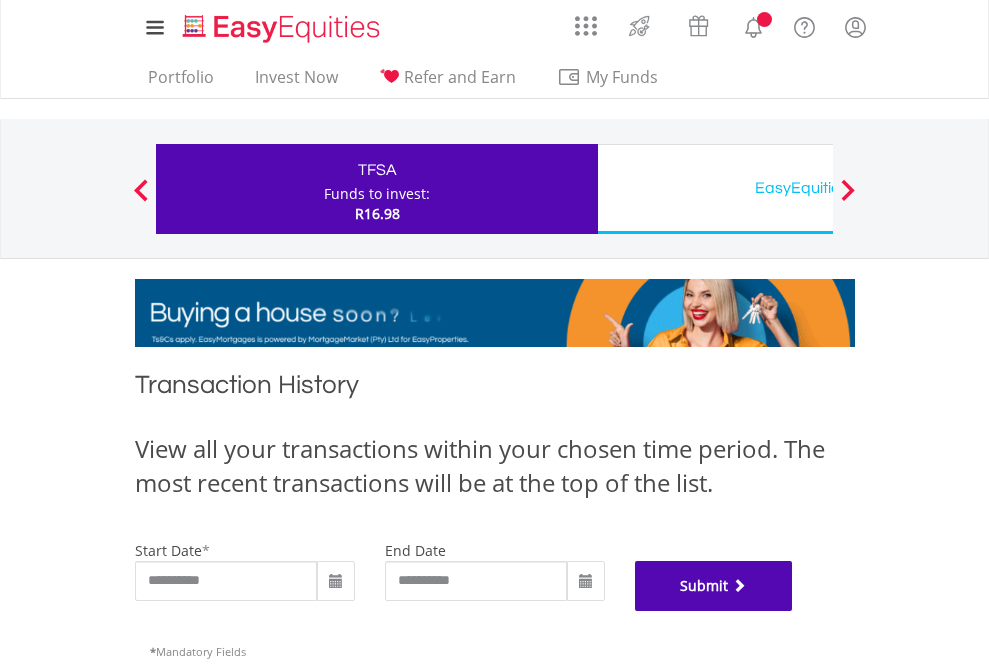 scroll, scrollTop: 811, scrollLeft: 0, axis: vertical 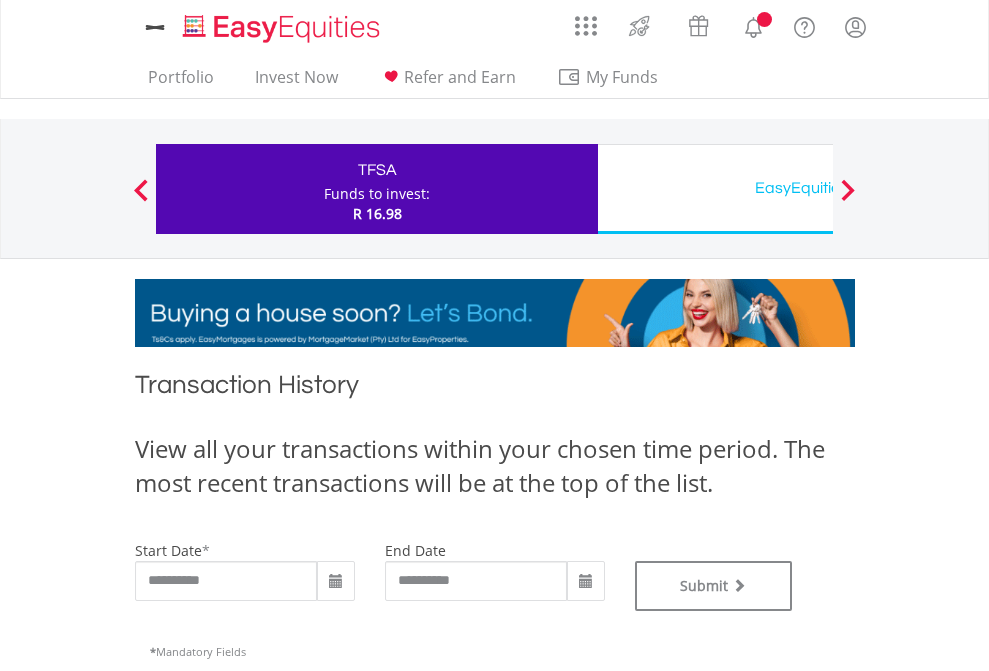 click on "EasyEquities USD" at bounding box center (818, 188) 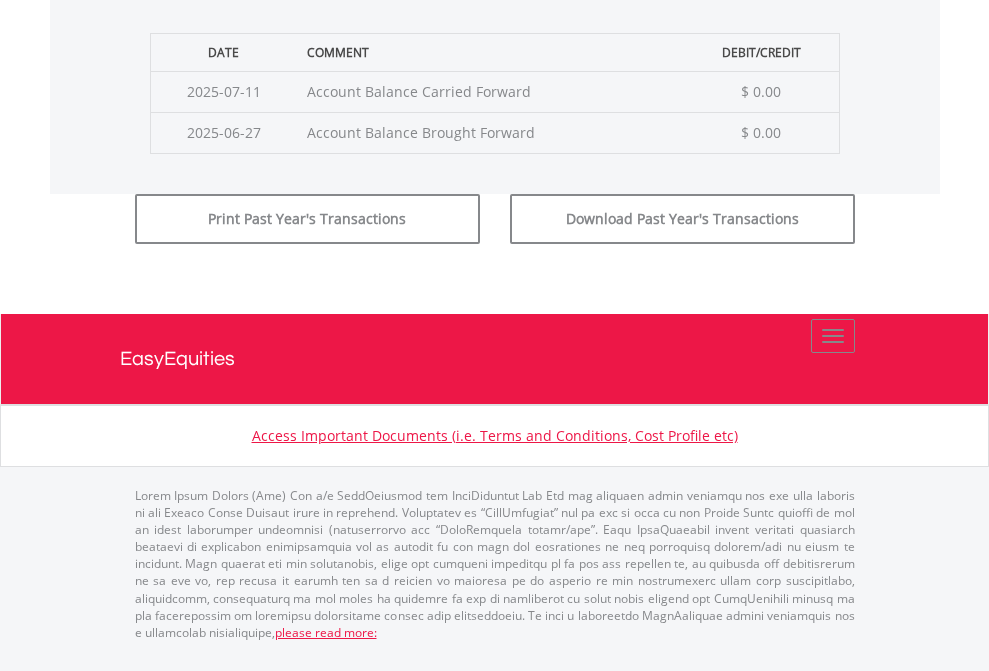 click on "Submit" at bounding box center (714, -183) 